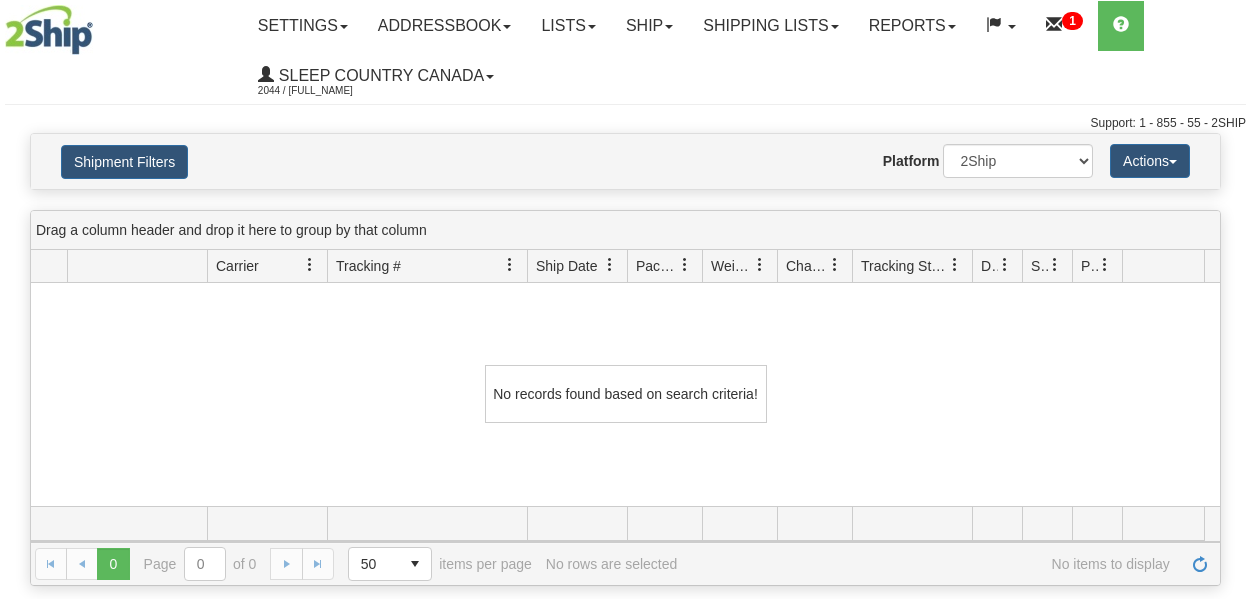 scroll, scrollTop: 0, scrollLeft: 0, axis: both 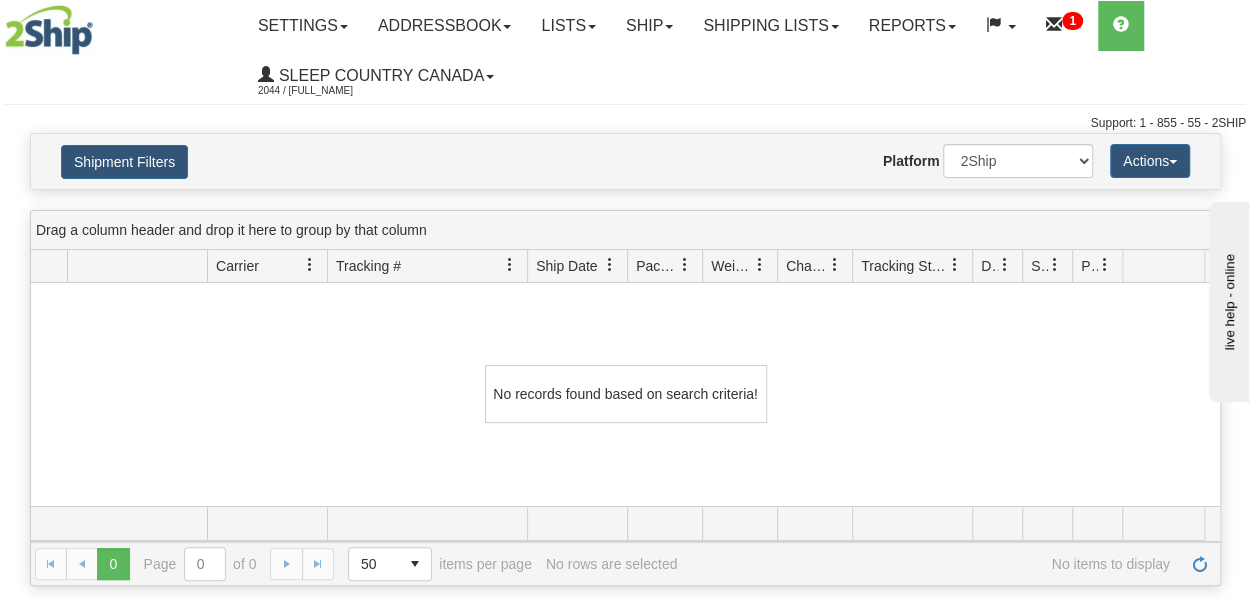 click on "Shipping lists" at bounding box center (303, 26) 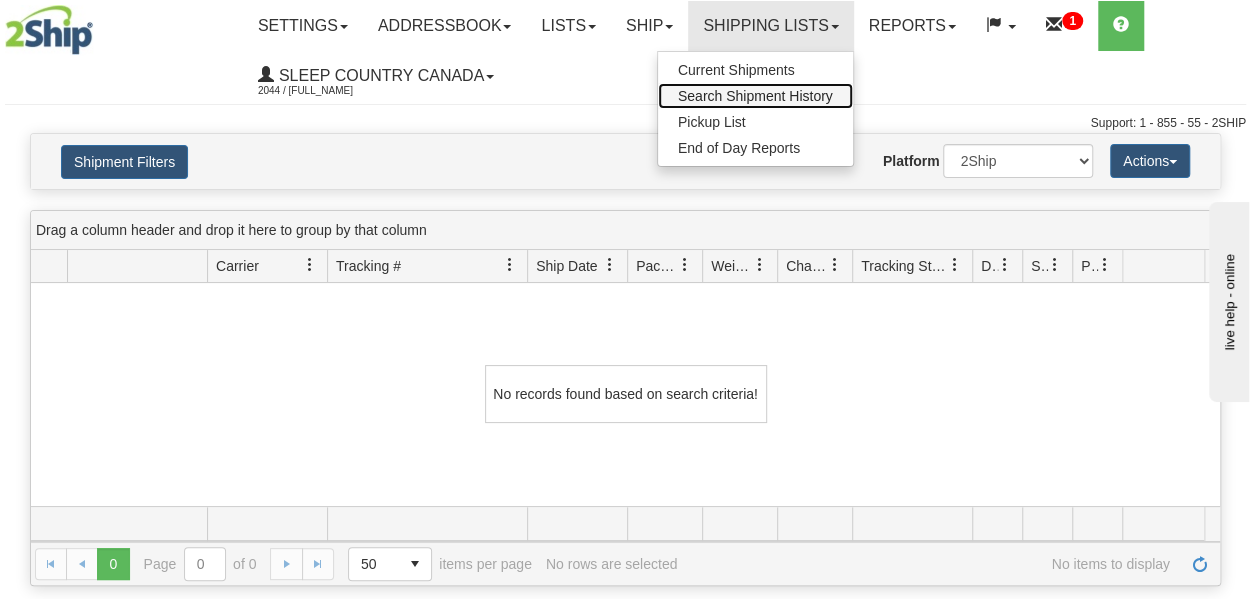 click on "Search Shipment History" at bounding box center (755, 96) 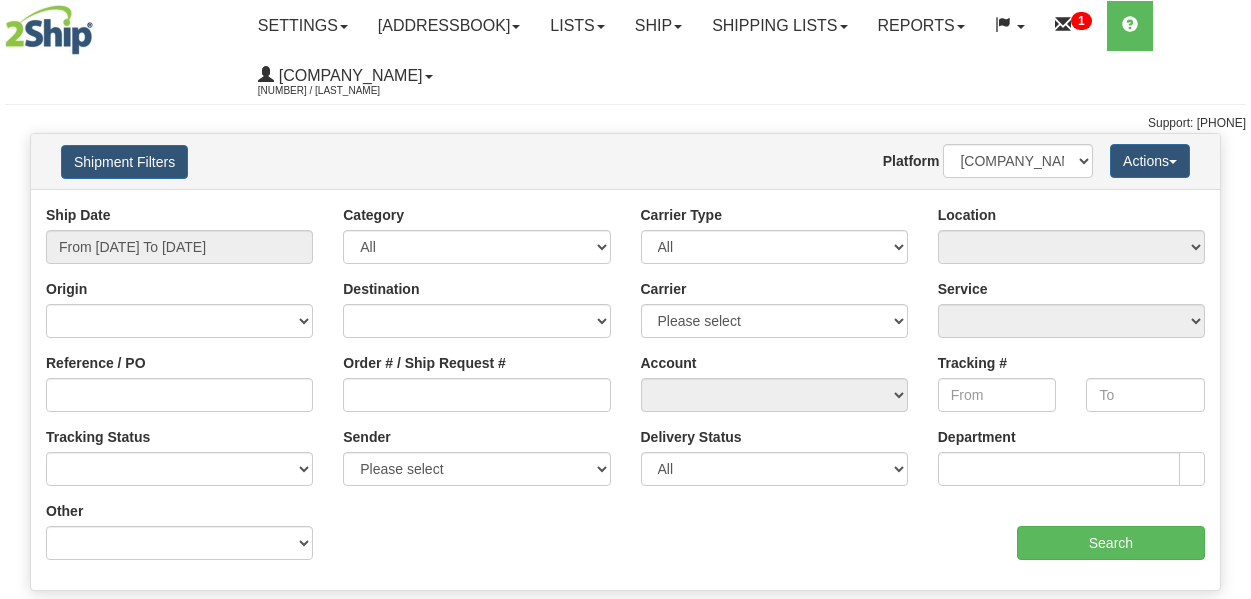 scroll, scrollTop: 0, scrollLeft: 0, axis: both 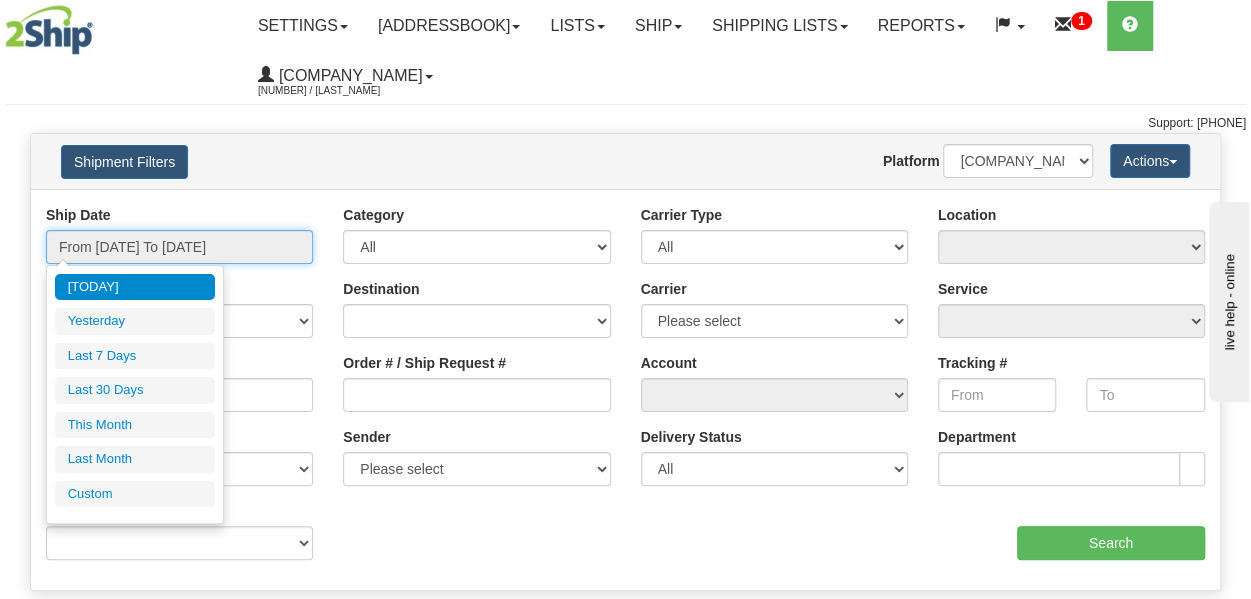 click on "From [DATE] To [DATE]" at bounding box center (179, 247) 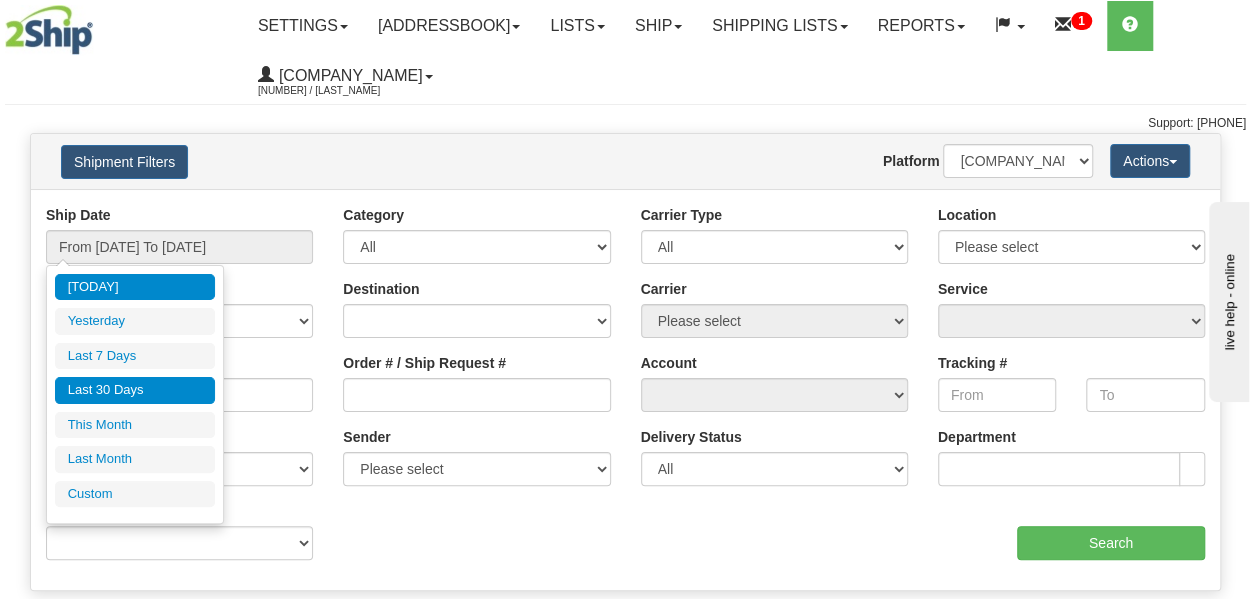 click on "Last 30 Days" at bounding box center (135, 390) 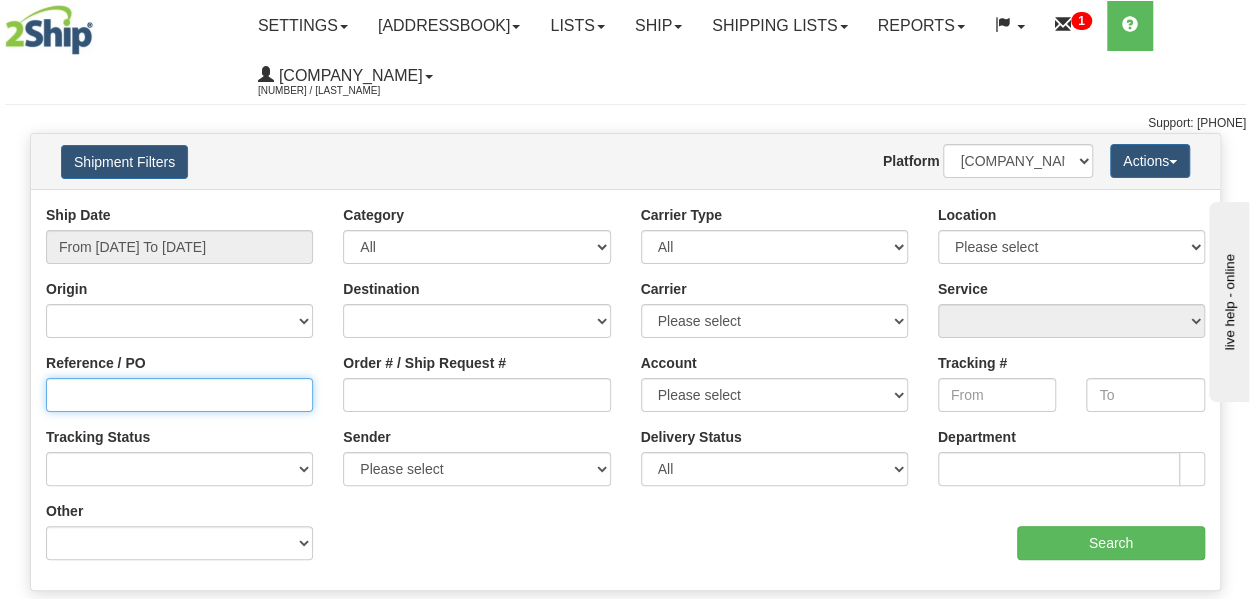 click on "Reference / PO" at bounding box center [179, 395] 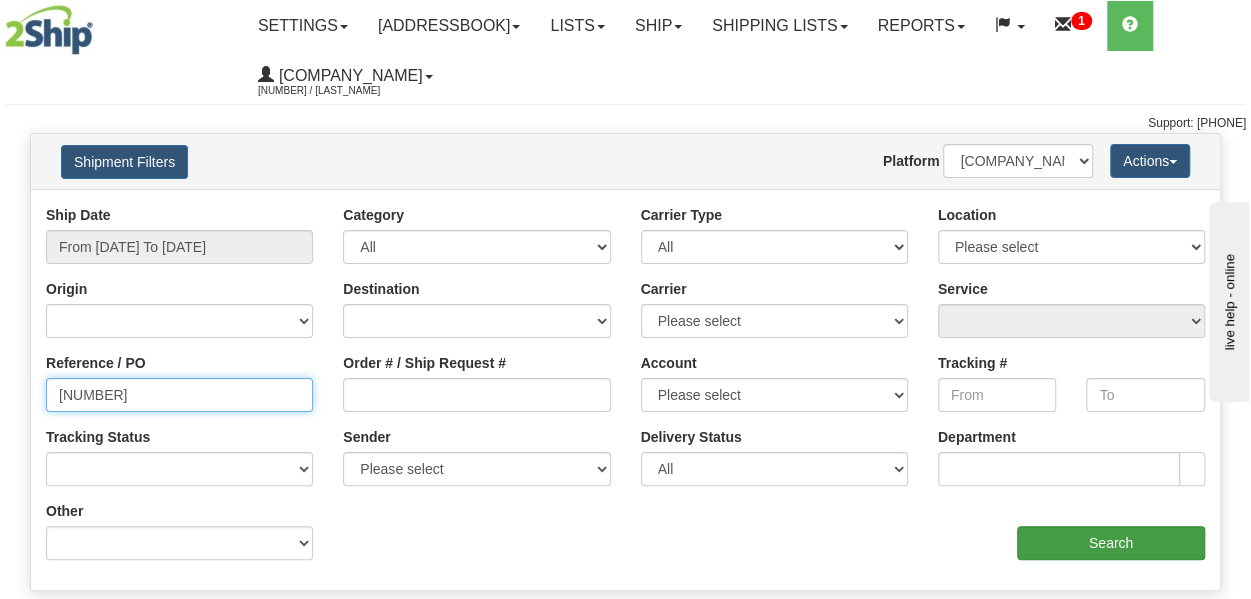 type on "[NUMBER]" 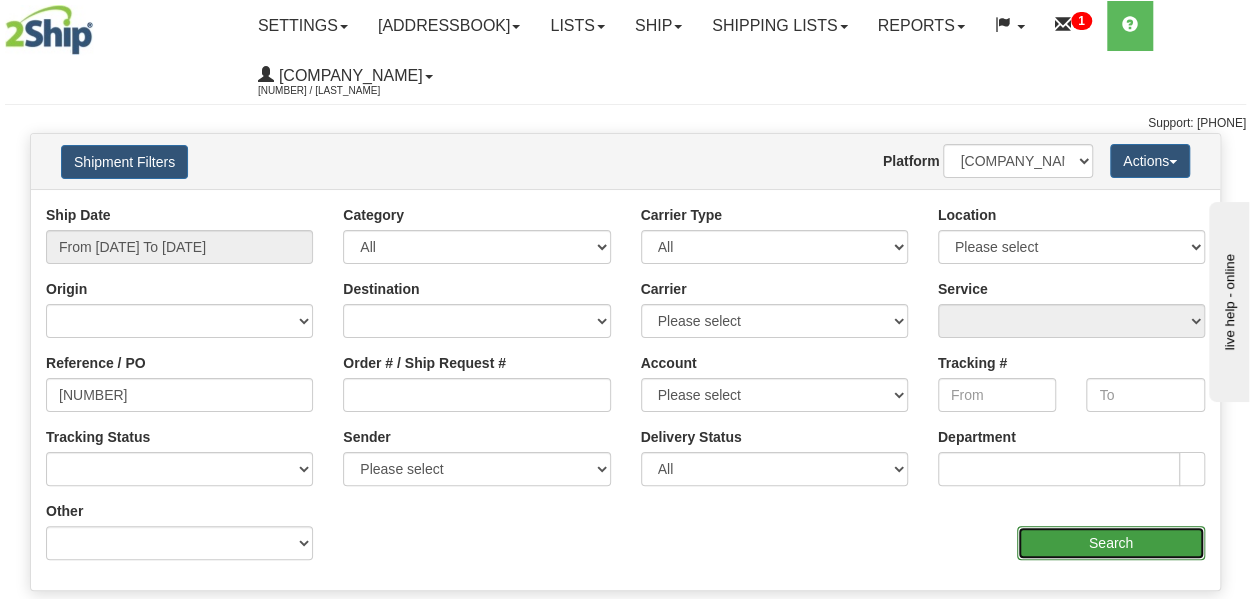 click on "Search" at bounding box center (1111, 543) 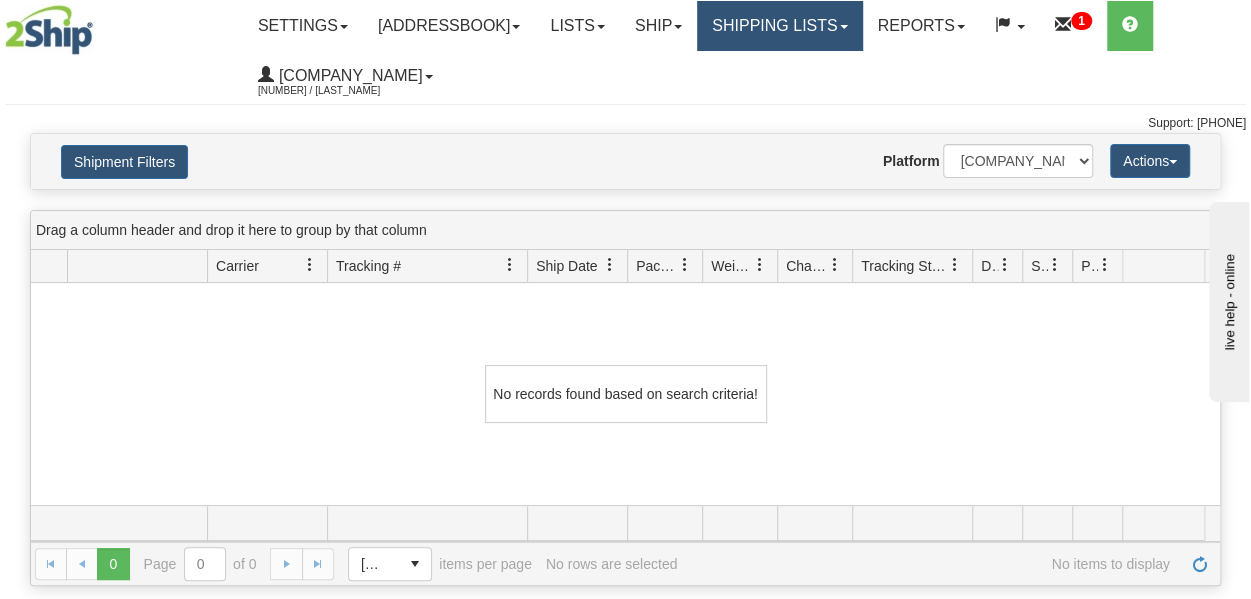 click on "Shipping lists" at bounding box center (303, 26) 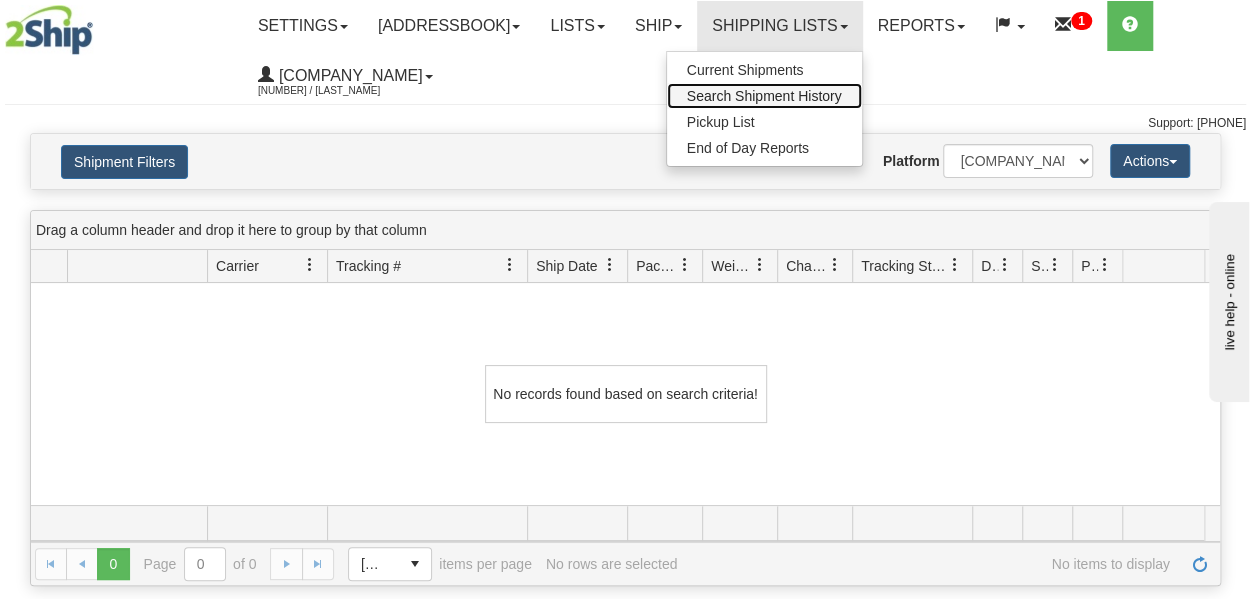 click on "Search Shipment History" at bounding box center [764, 96] 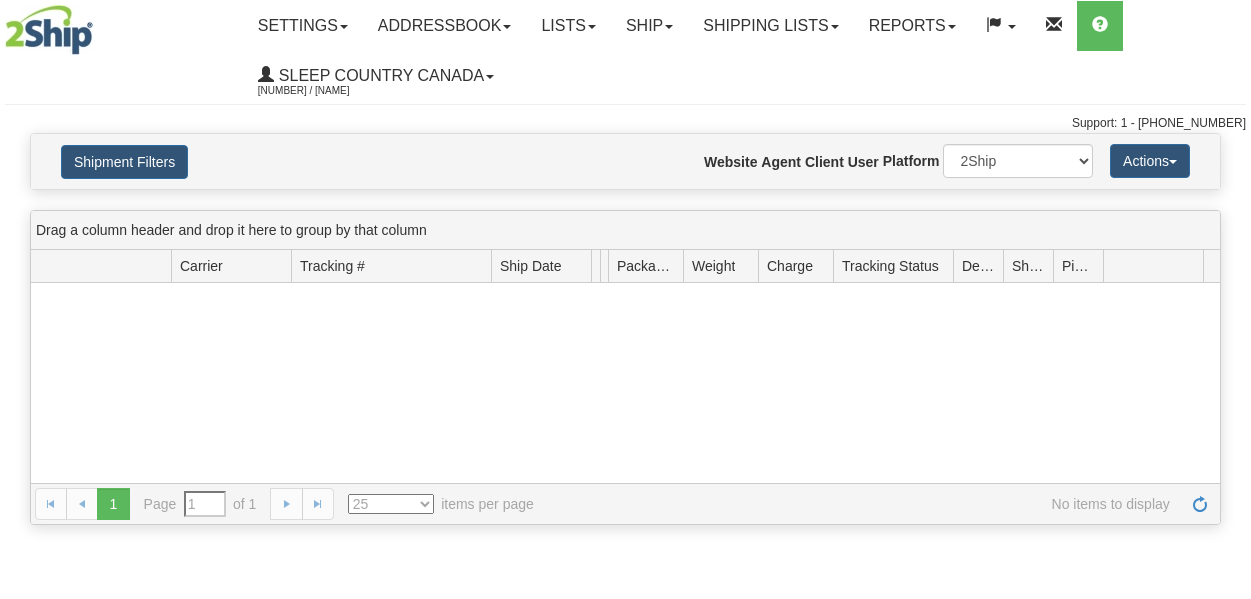 scroll, scrollTop: 0, scrollLeft: 0, axis: both 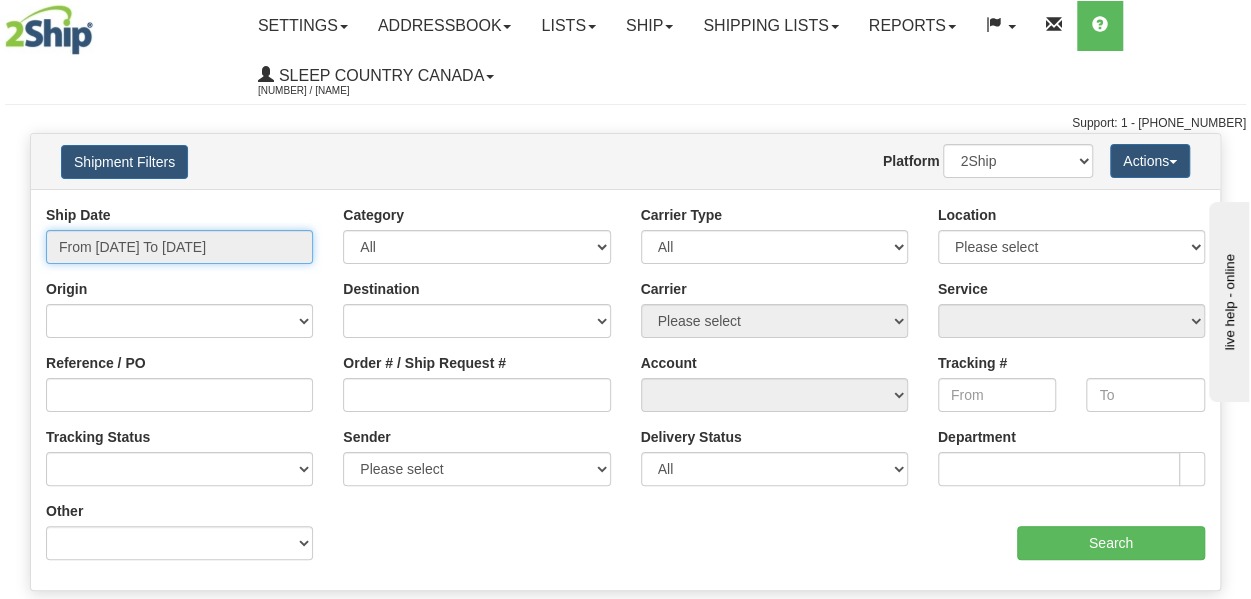 click on "From [DATE] To [DATE]" at bounding box center [179, 247] 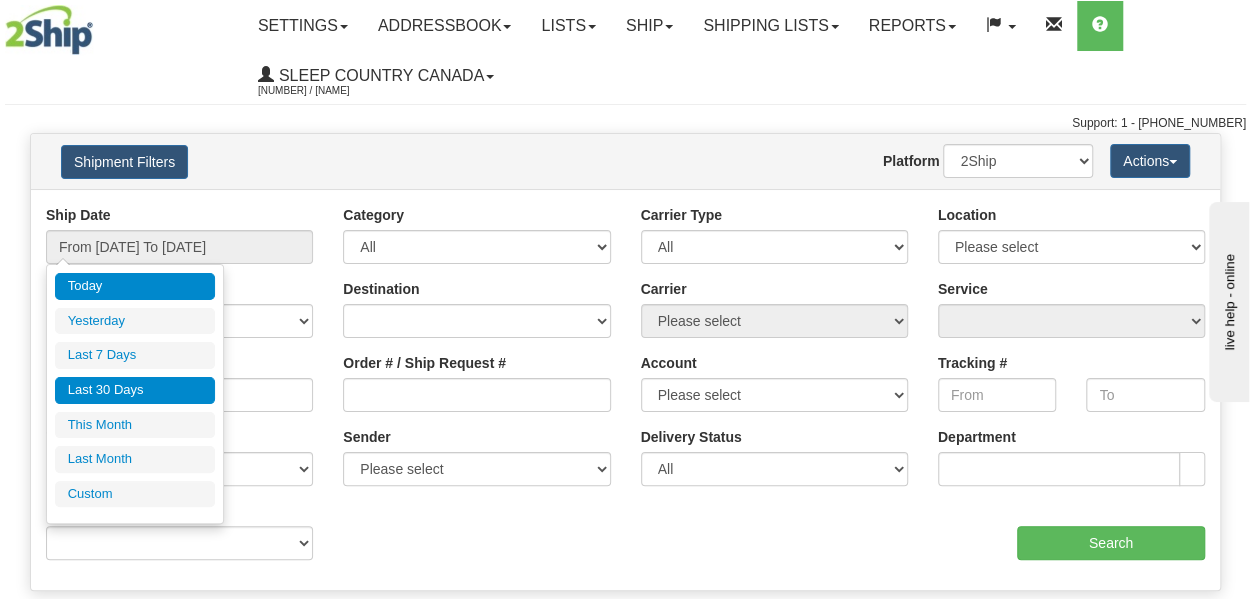 click on "Last 30 Days" at bounding box center [135, 390] 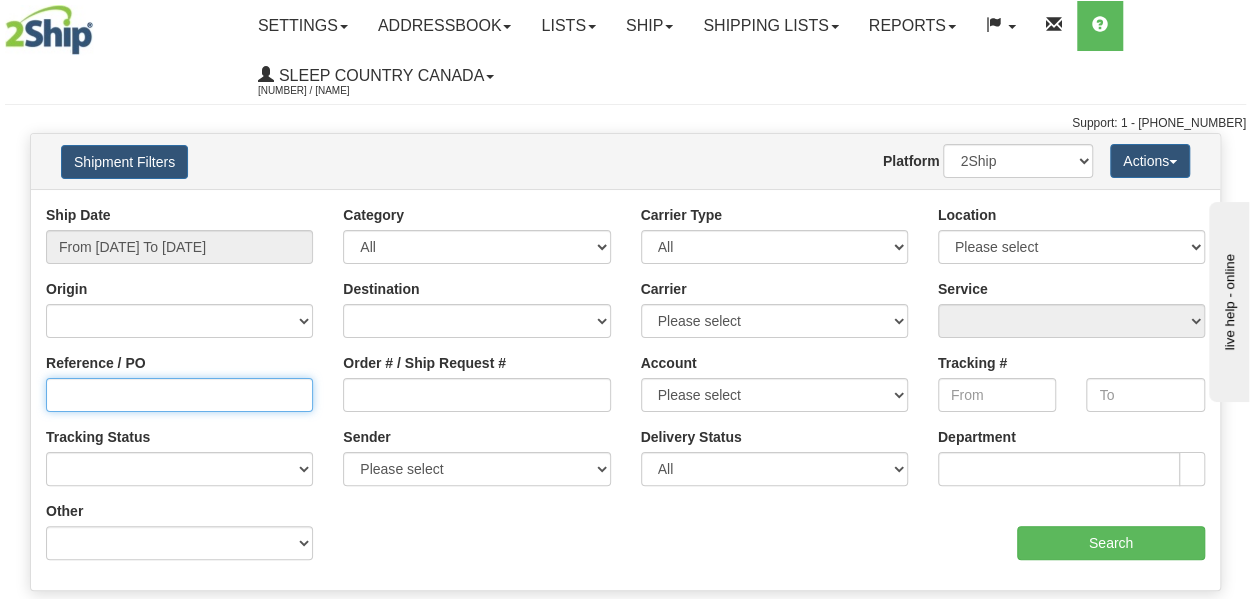 click on "Reference / PO" at bounding box center [179, 395] 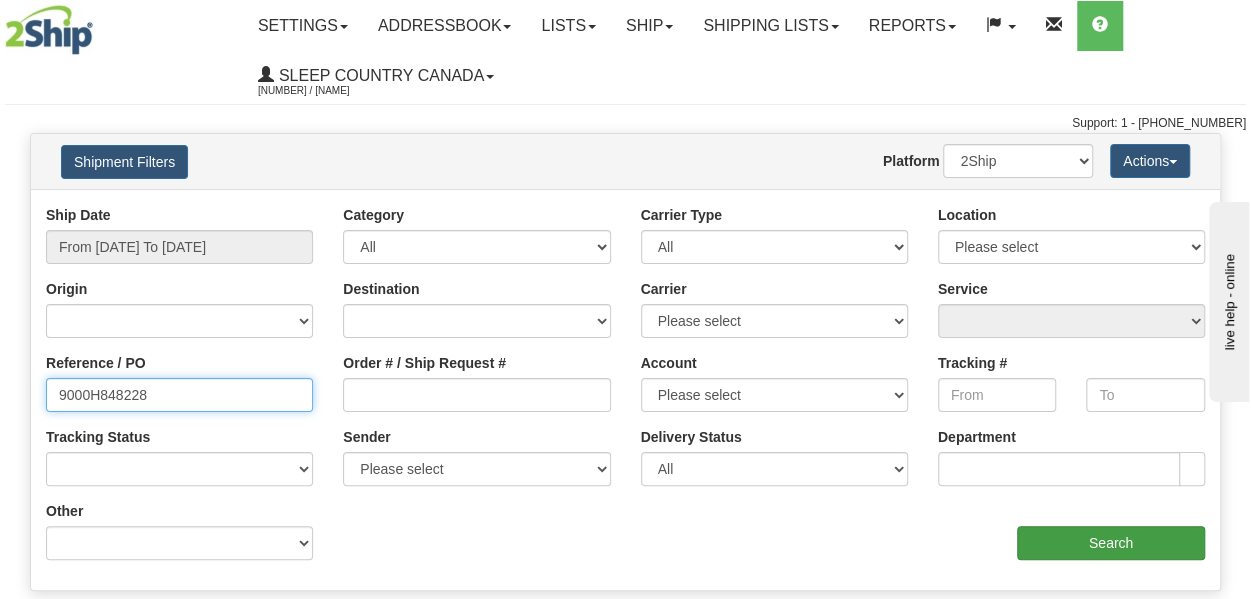 type on "[NUMBER]" 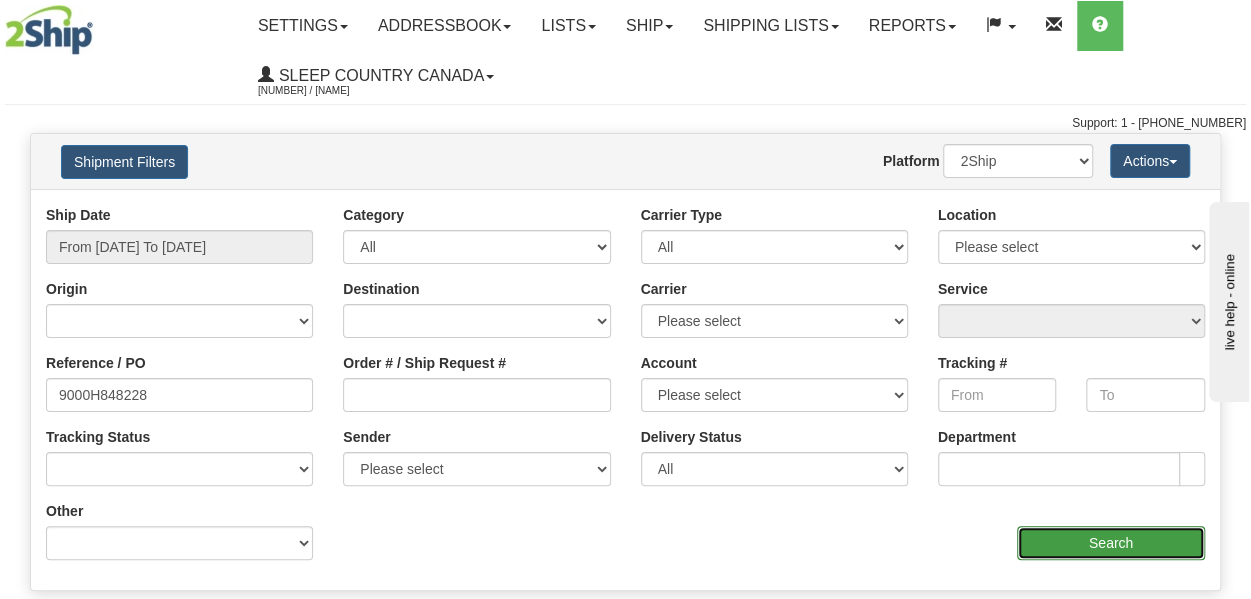 click on "Search" at bounding box center [1111, 543] 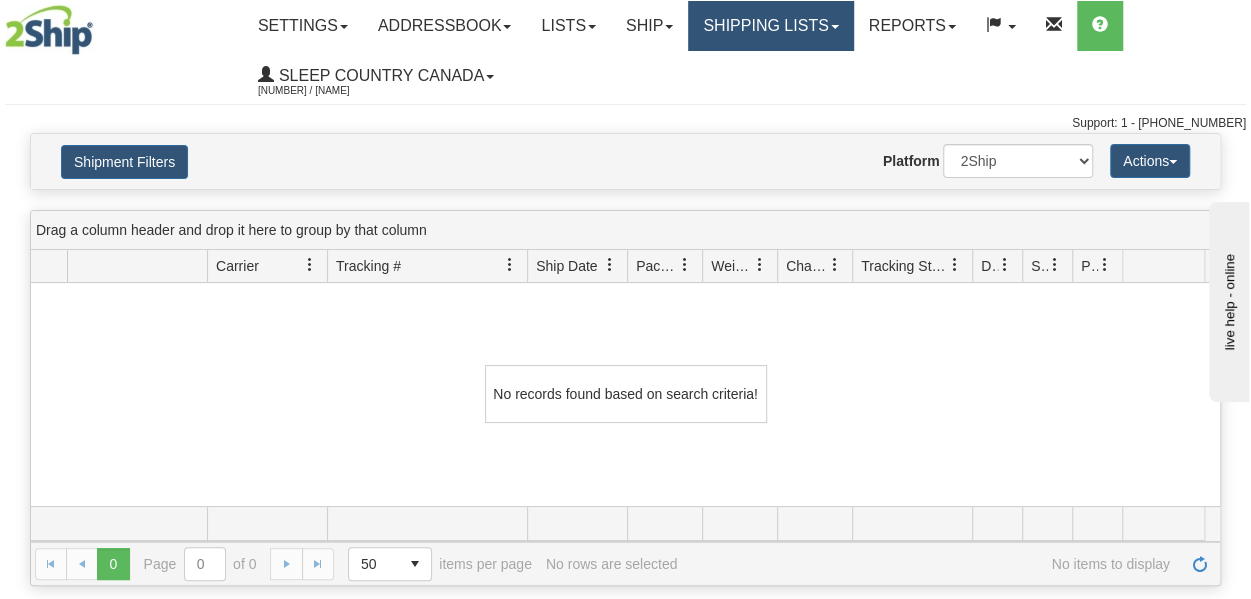 click on "Shipping lists" at bounding box center (303, 26) 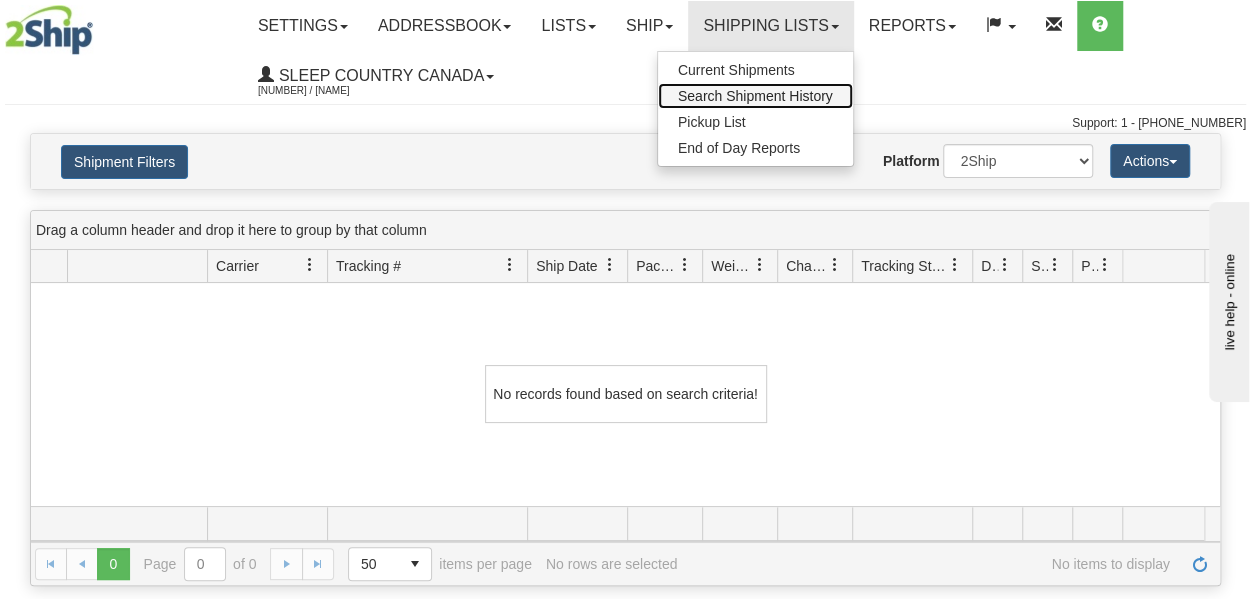 click on "Search Shipment History" at bounding box center [755, 96] 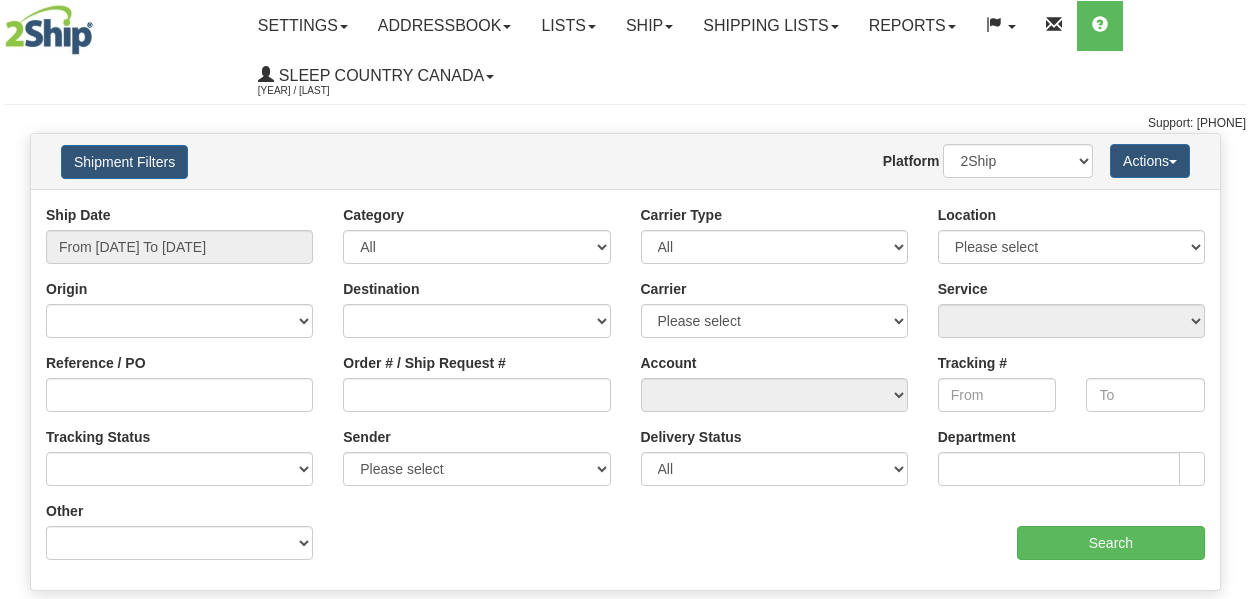 scroll, scrollTop: 0, scrollLeft: 0, axis: both 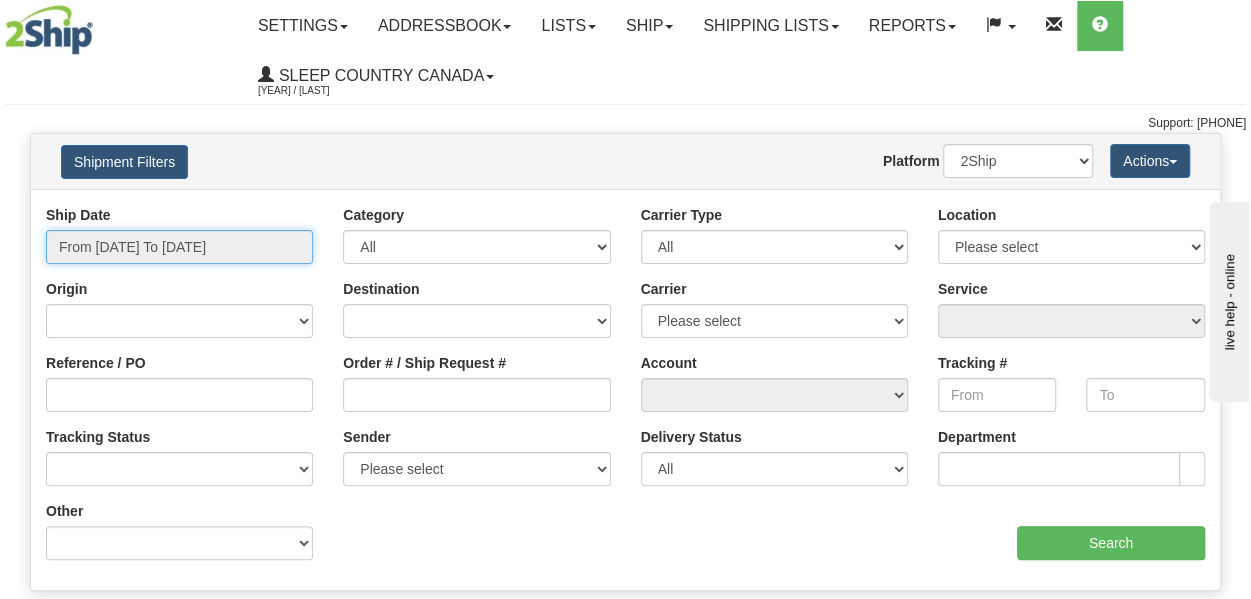 click on "From [DATE] To [DATE]" at bounding box center [179, 247] 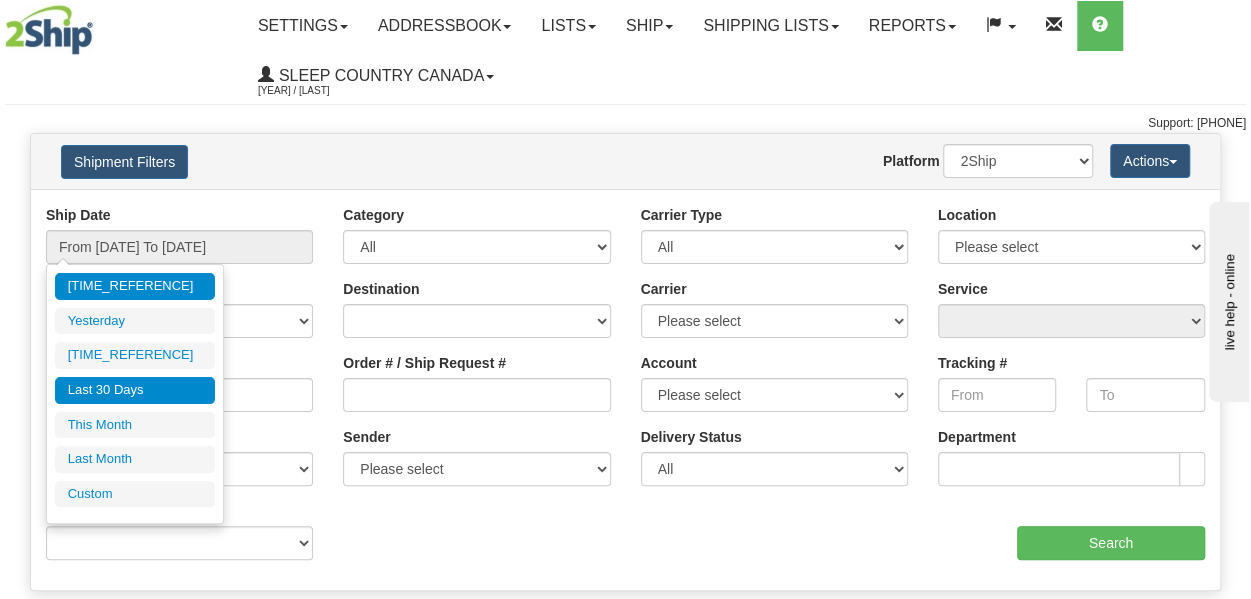 click on "Last 30 Days" at bounding box center (135, 390) 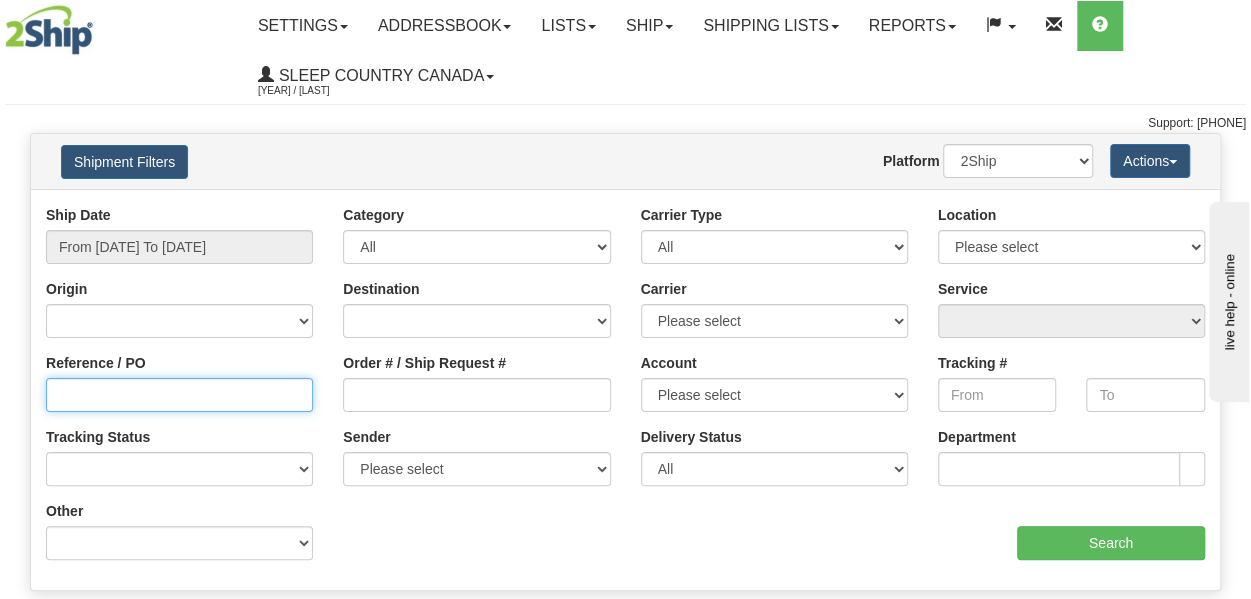 click on "Reference / PO" at bounding box center [179, 395] 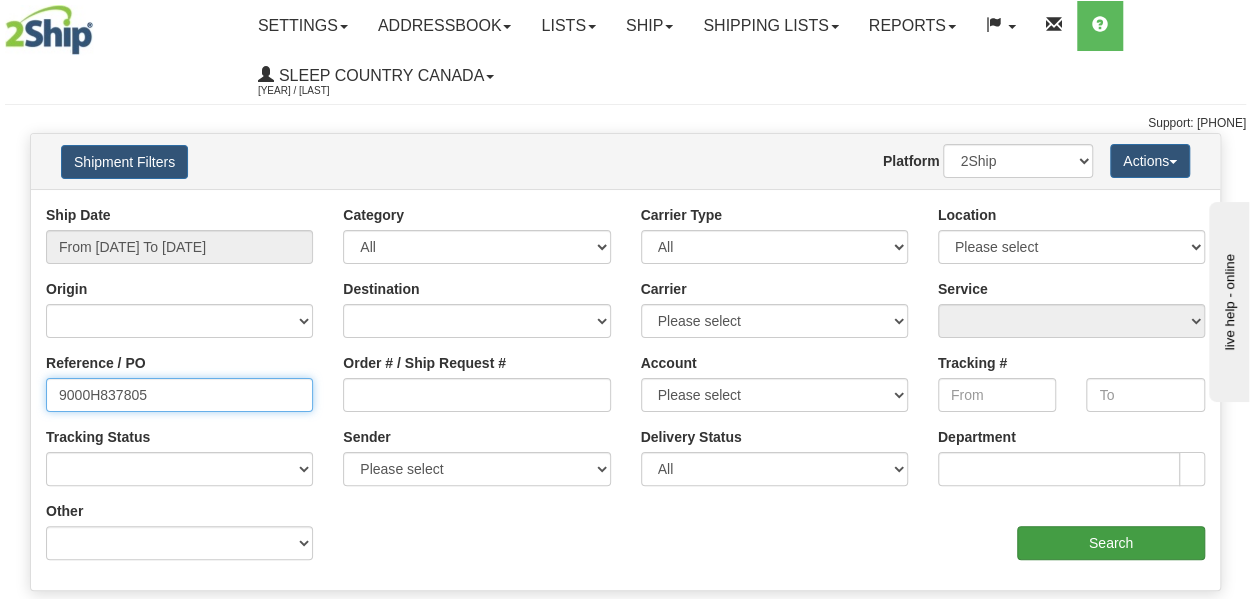 type on "9000H837805" 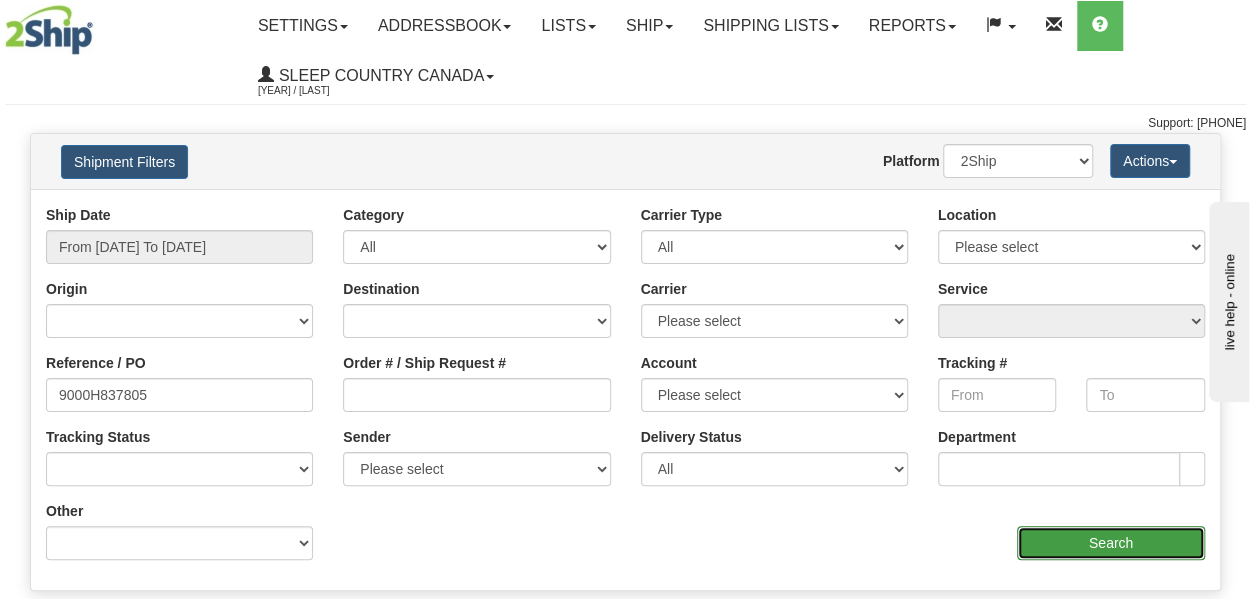 click on "Search" at bounding box center [1111, 543] 